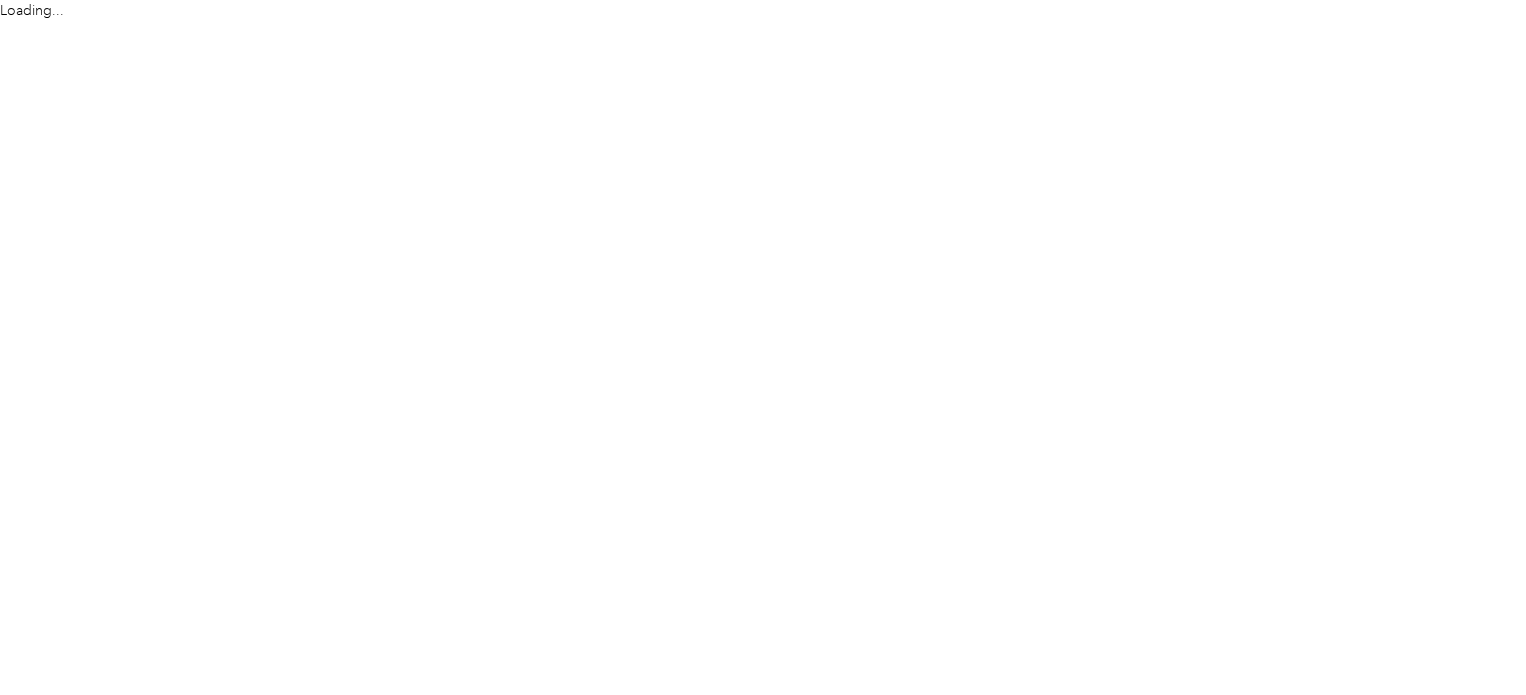 scroll, scrollTop: 0, scrollLeft: 0, axis: both 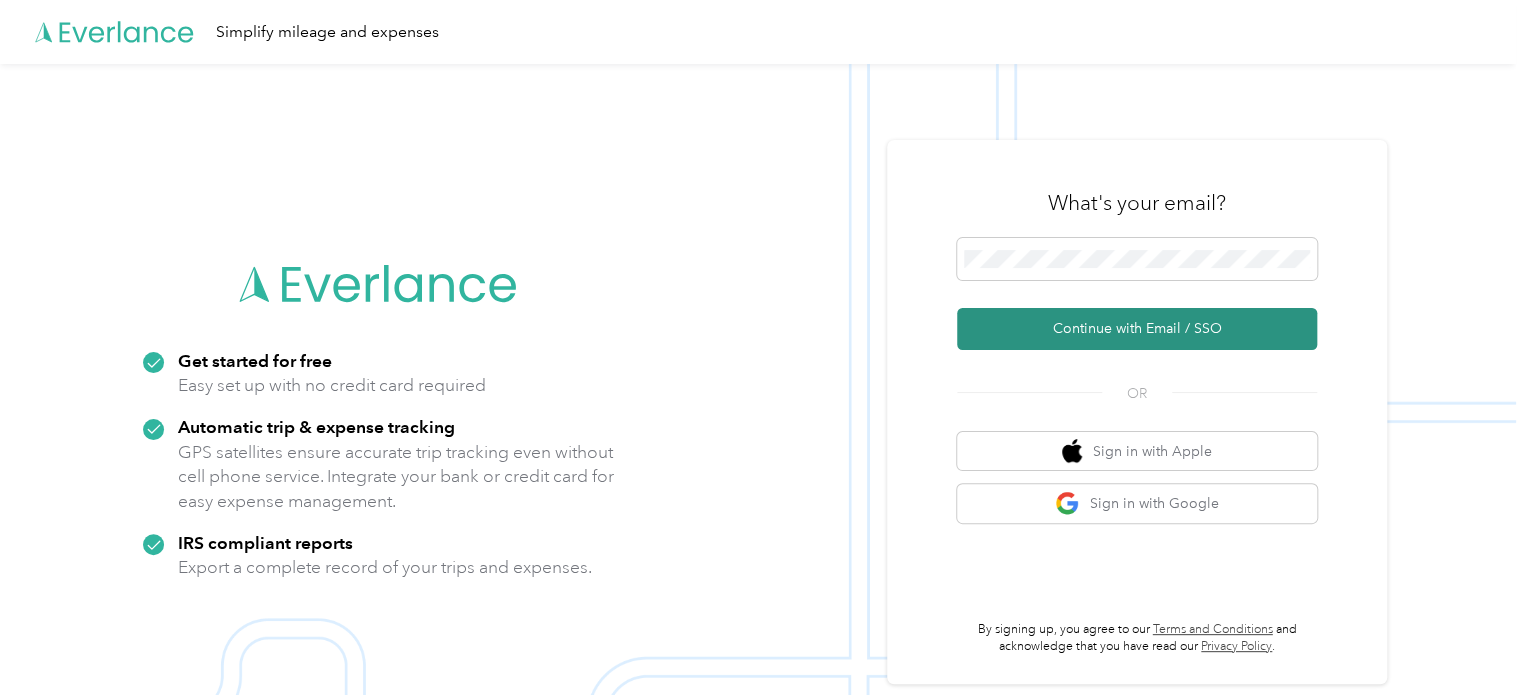 click on "Continue with Email / SSO" at bounding box center (1137, 329) 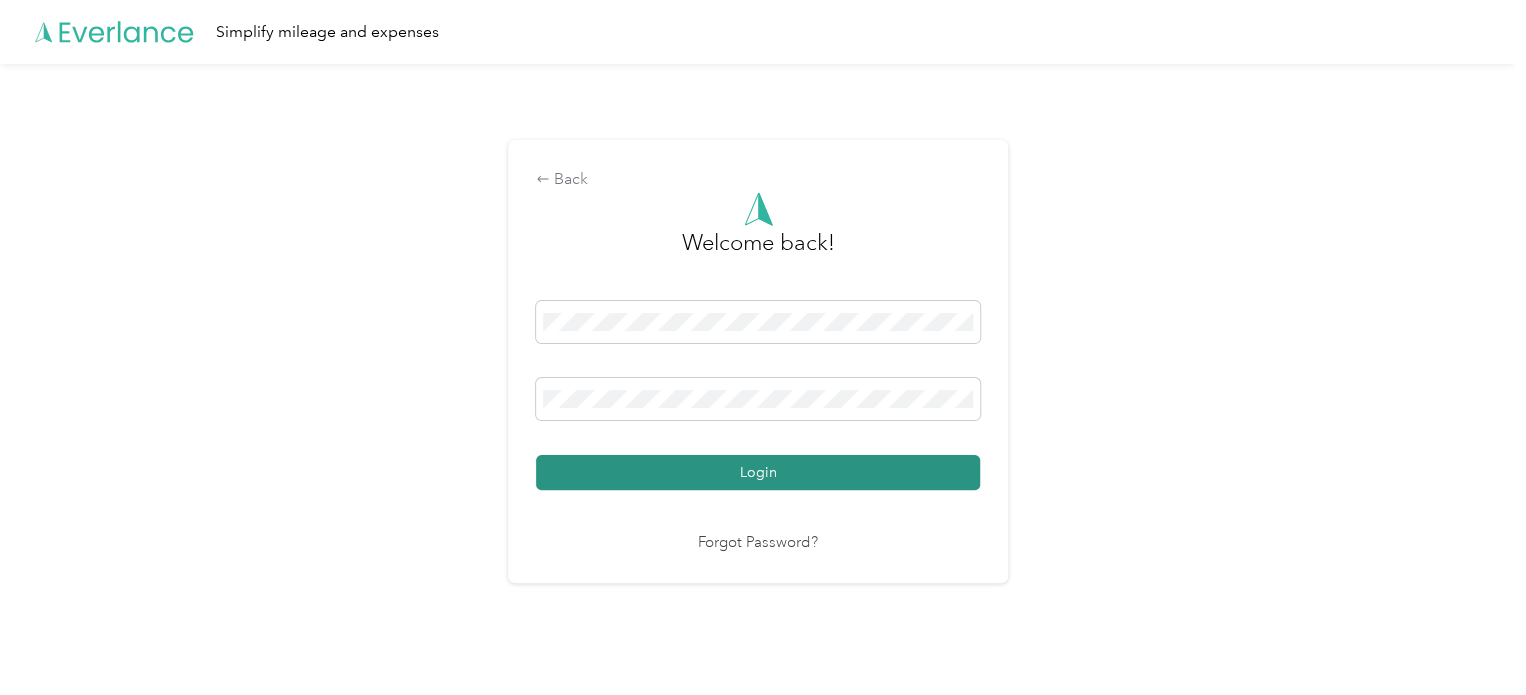 click on "Login" at bounding box center (758, 472) 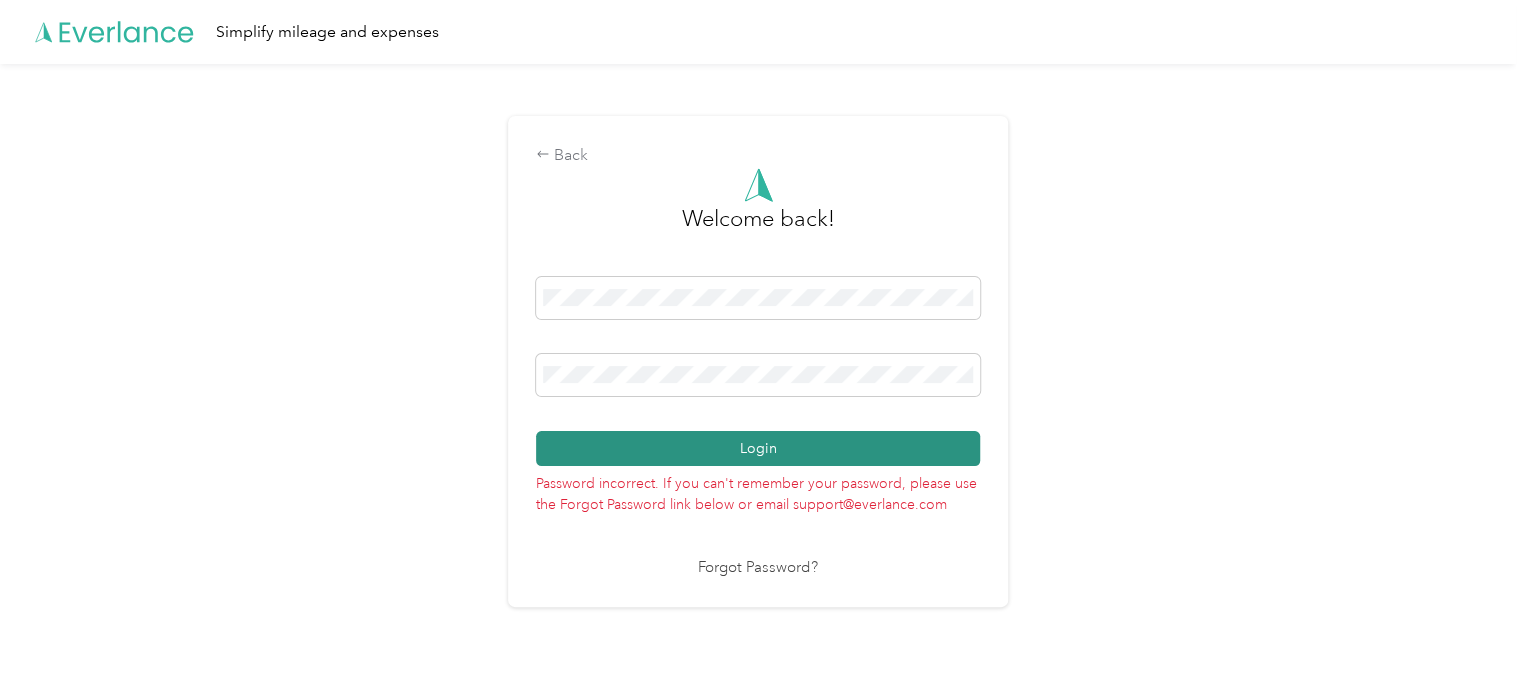 click on "Login" at bounding box center (758, 448) 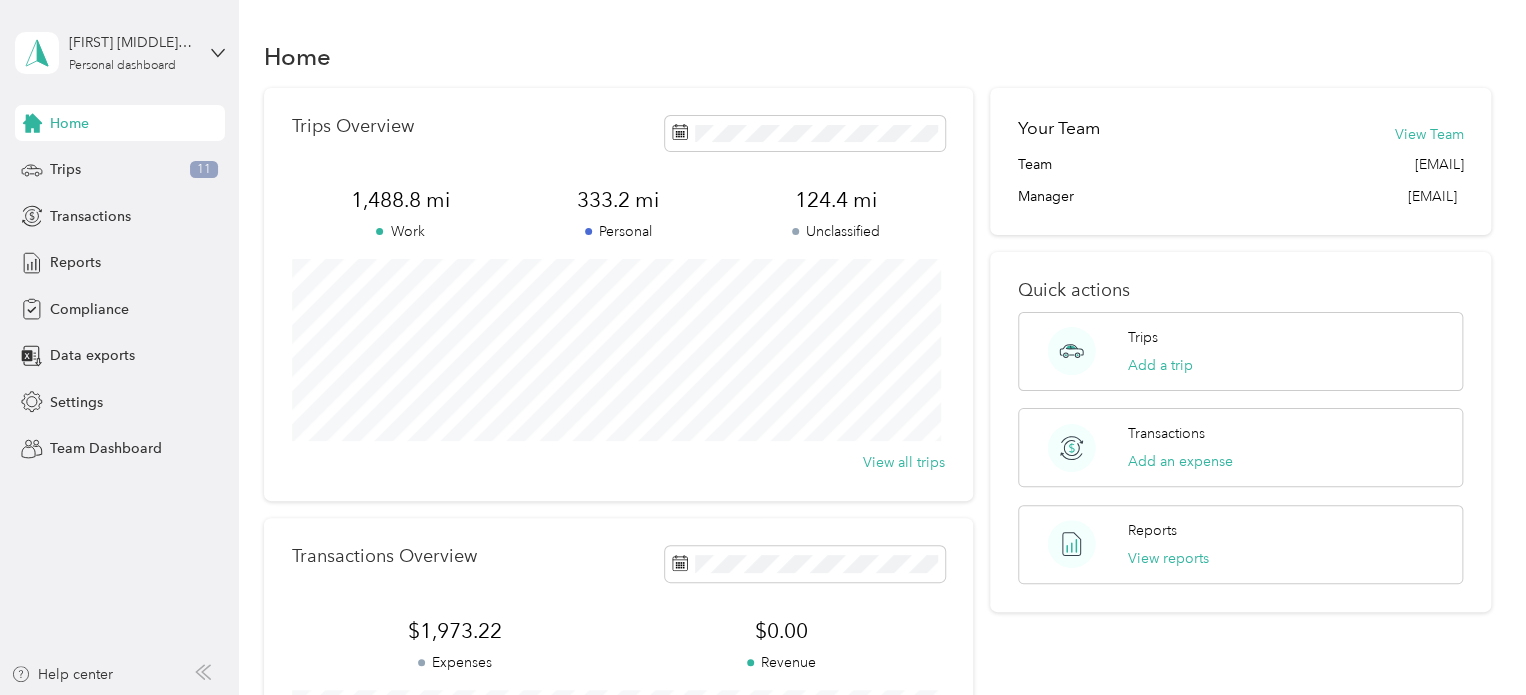 click on "Home" at bounding box center (120, 123) 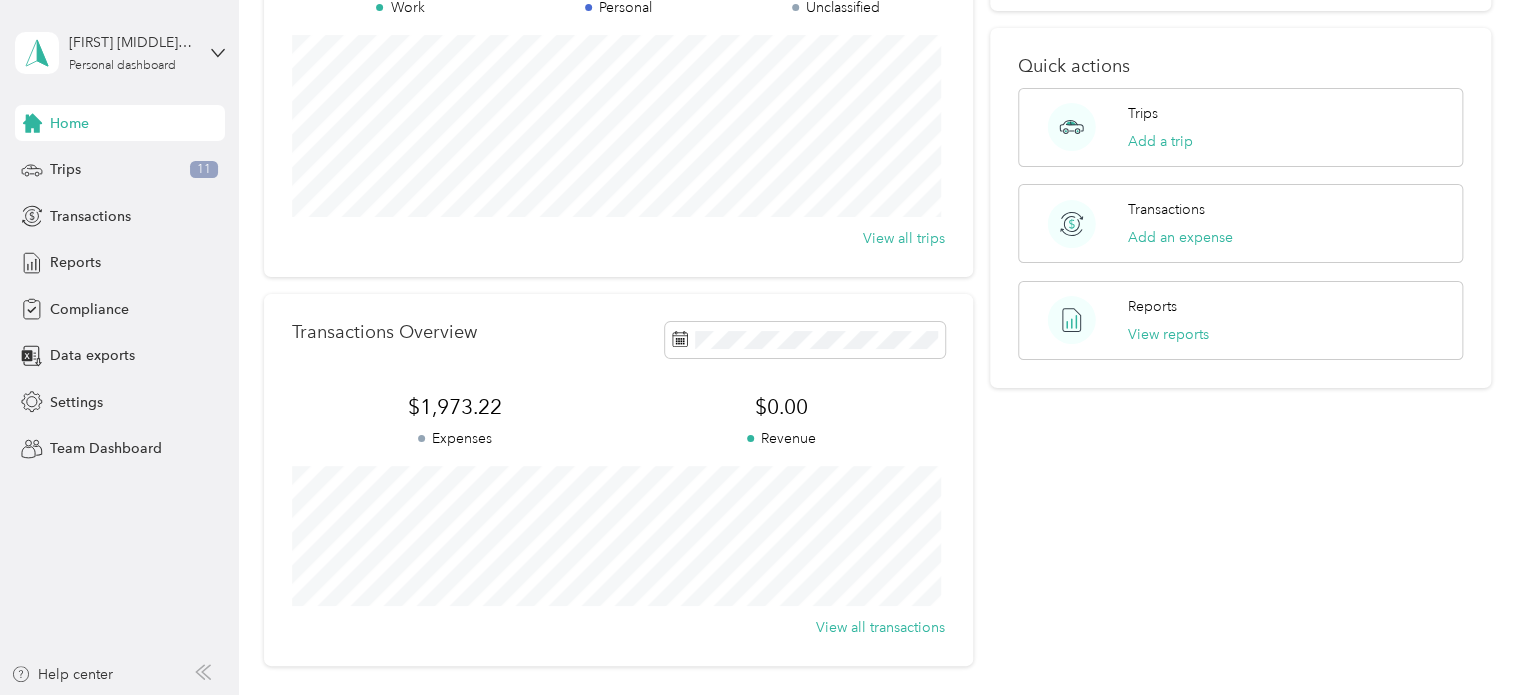 scroll, scrollTop: 0, scrollLeft: 0, axis: both 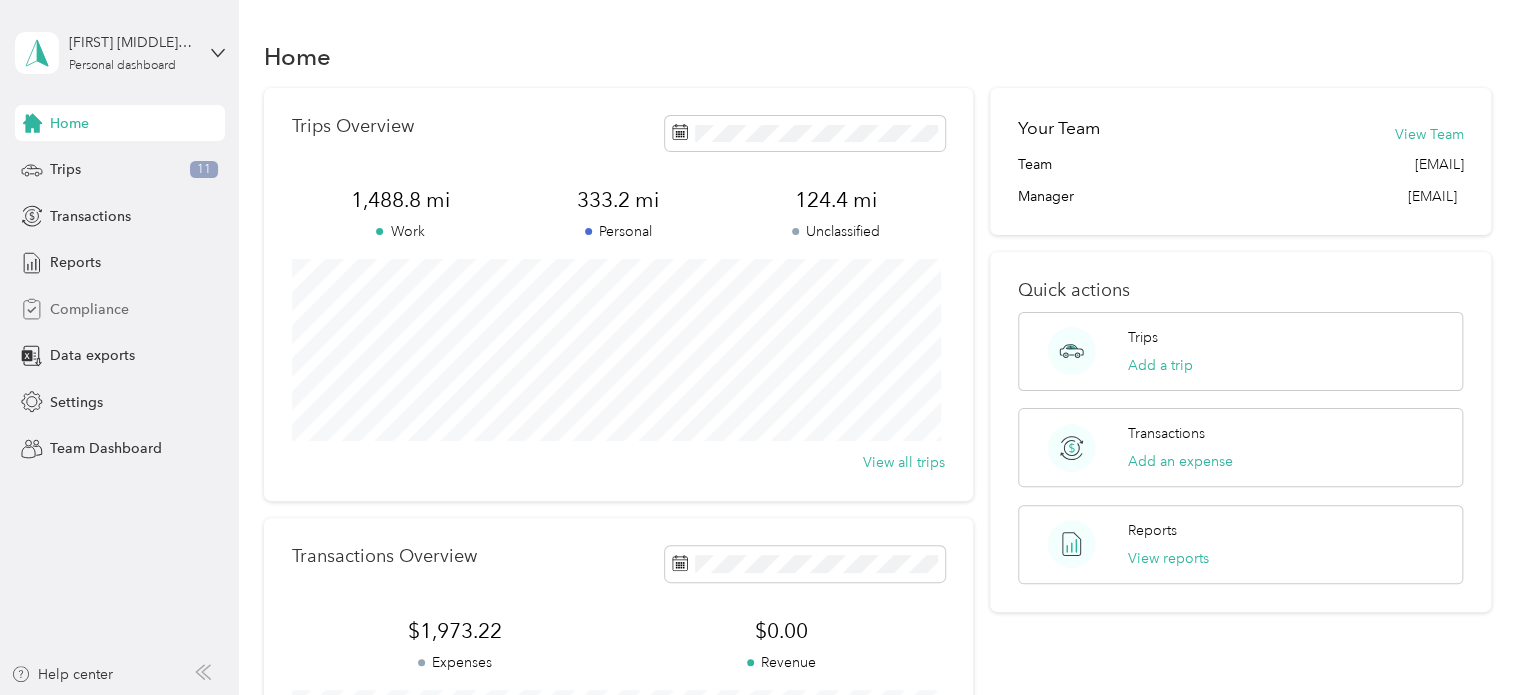 click on "Compliance" at bounding box center [89, 309] 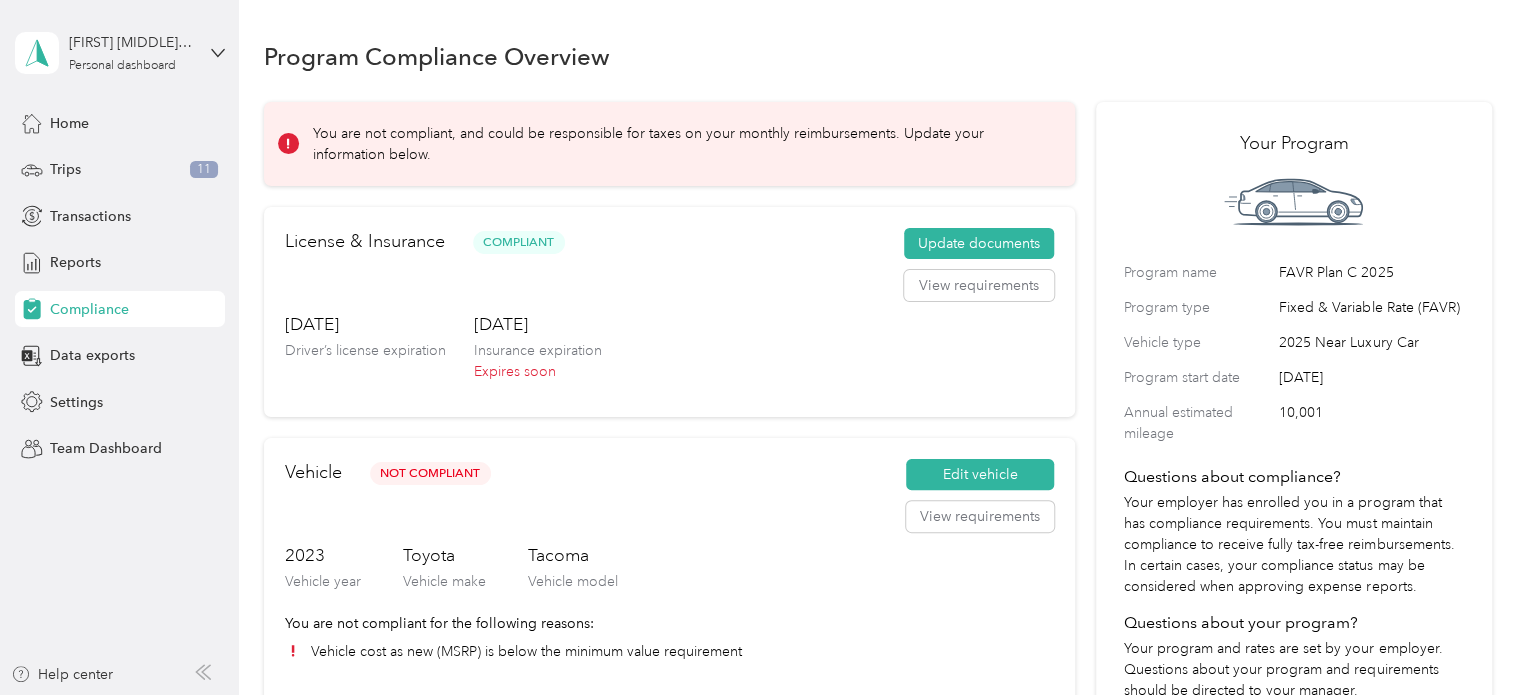scroll, scrollTop: 0, scrollLeft: 0, axis: both 